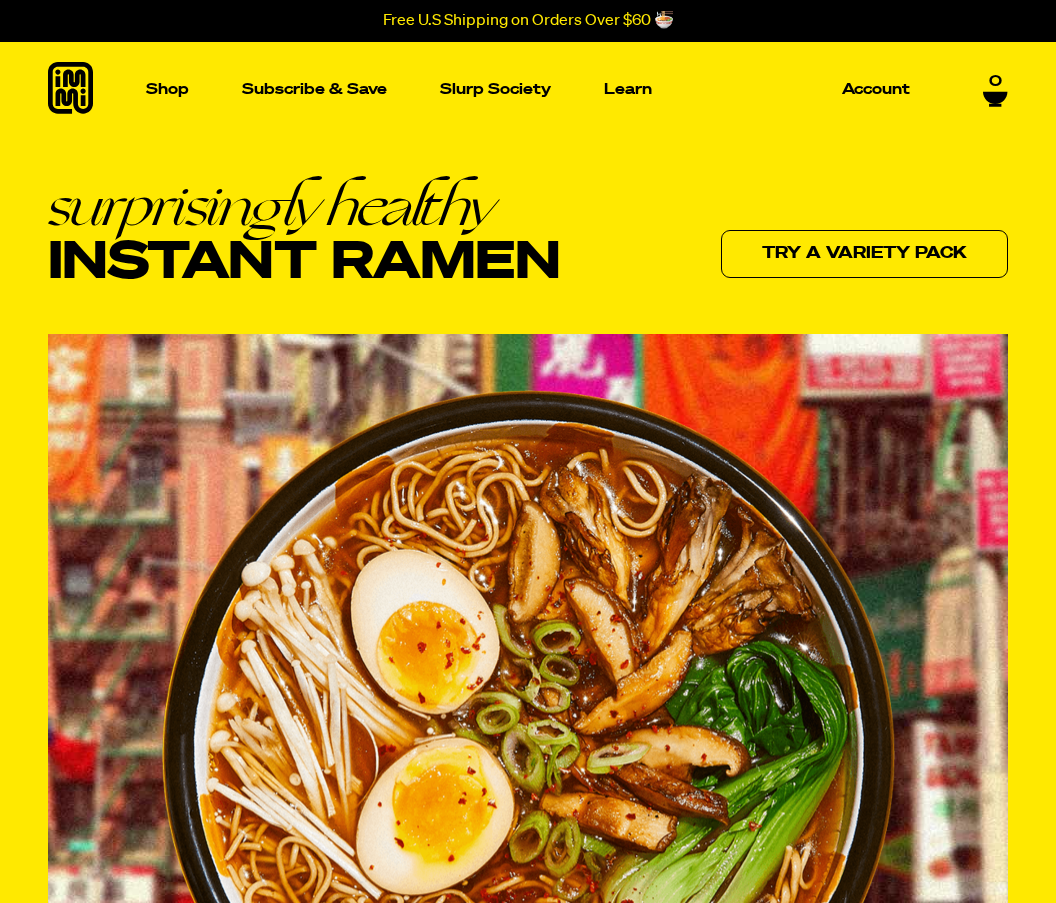 scroll, scrollTop: 0, scrollLeft: 0, axis: both 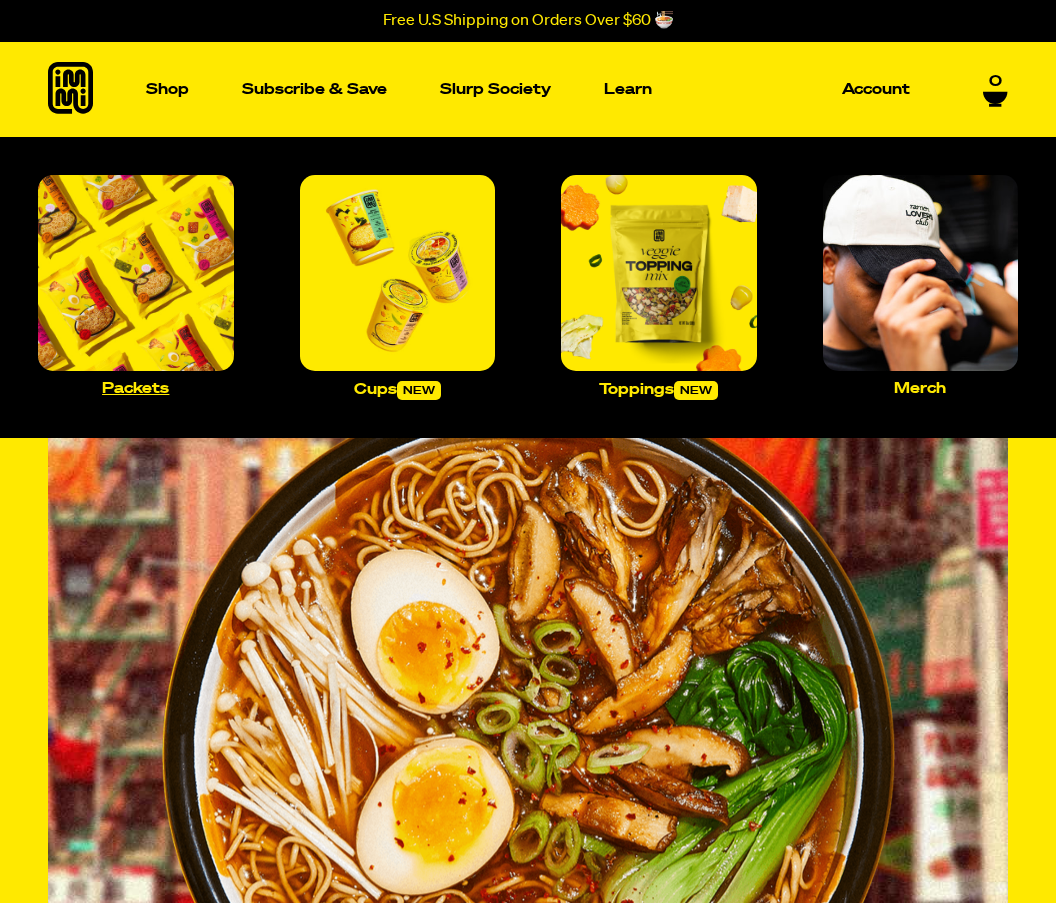 click at bounding box center (136, 273) 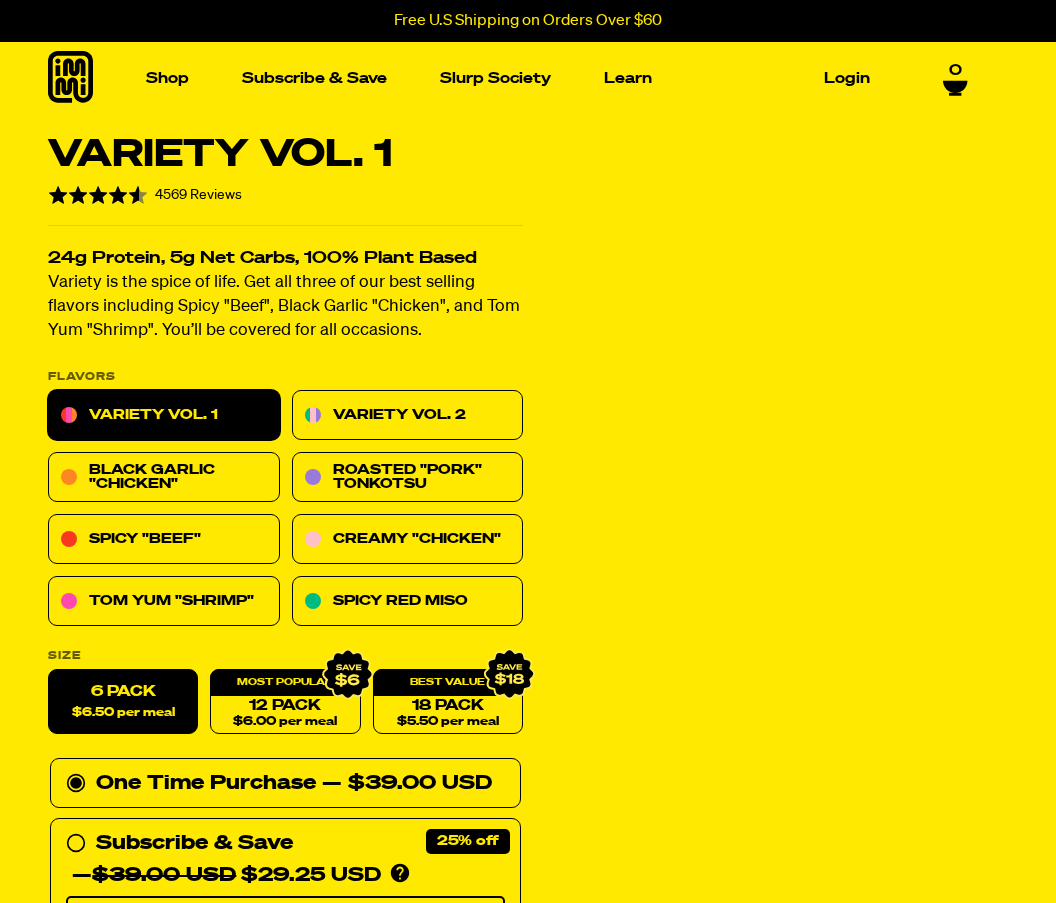 scroll, scrollTop: 0, scrollLeft: 0, axis: both 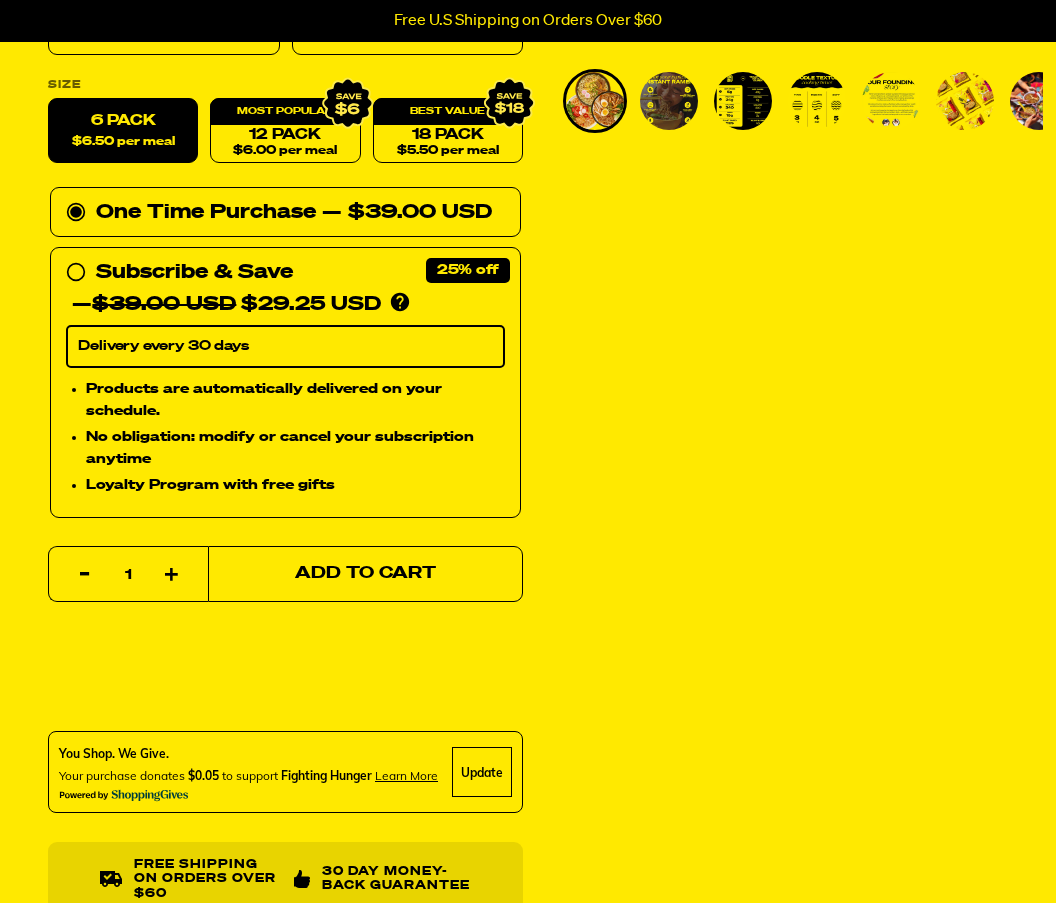 click on "Add to Cart" at bounding box center (365, 574) 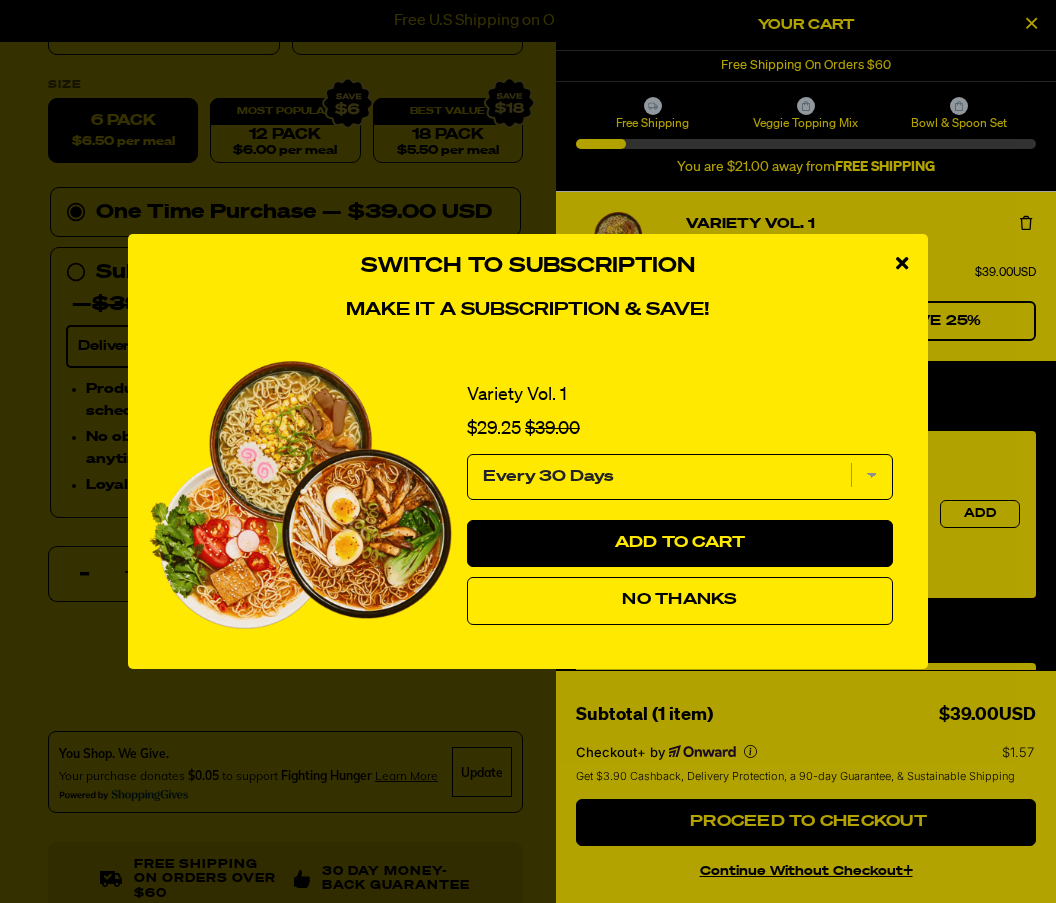 click at bounding box center [902, 264] 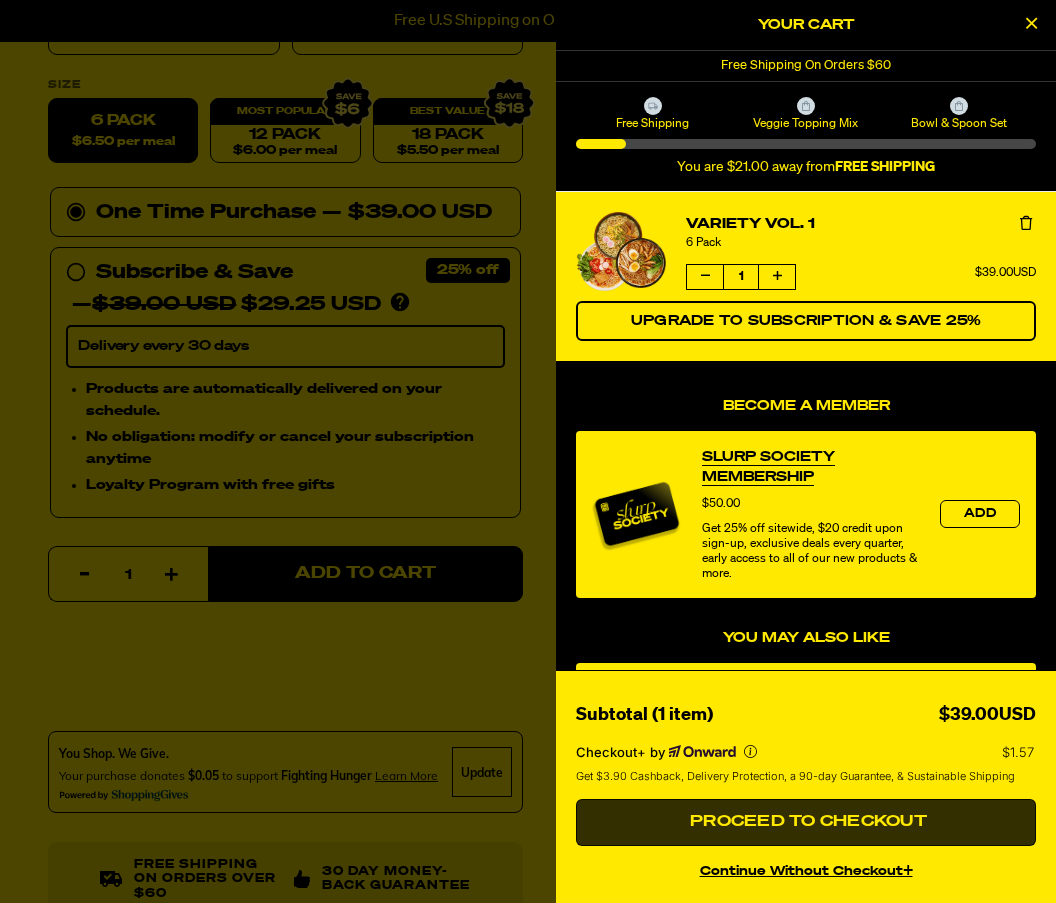 click on "Proceed to Checkout" at bounding box center (806, 823) 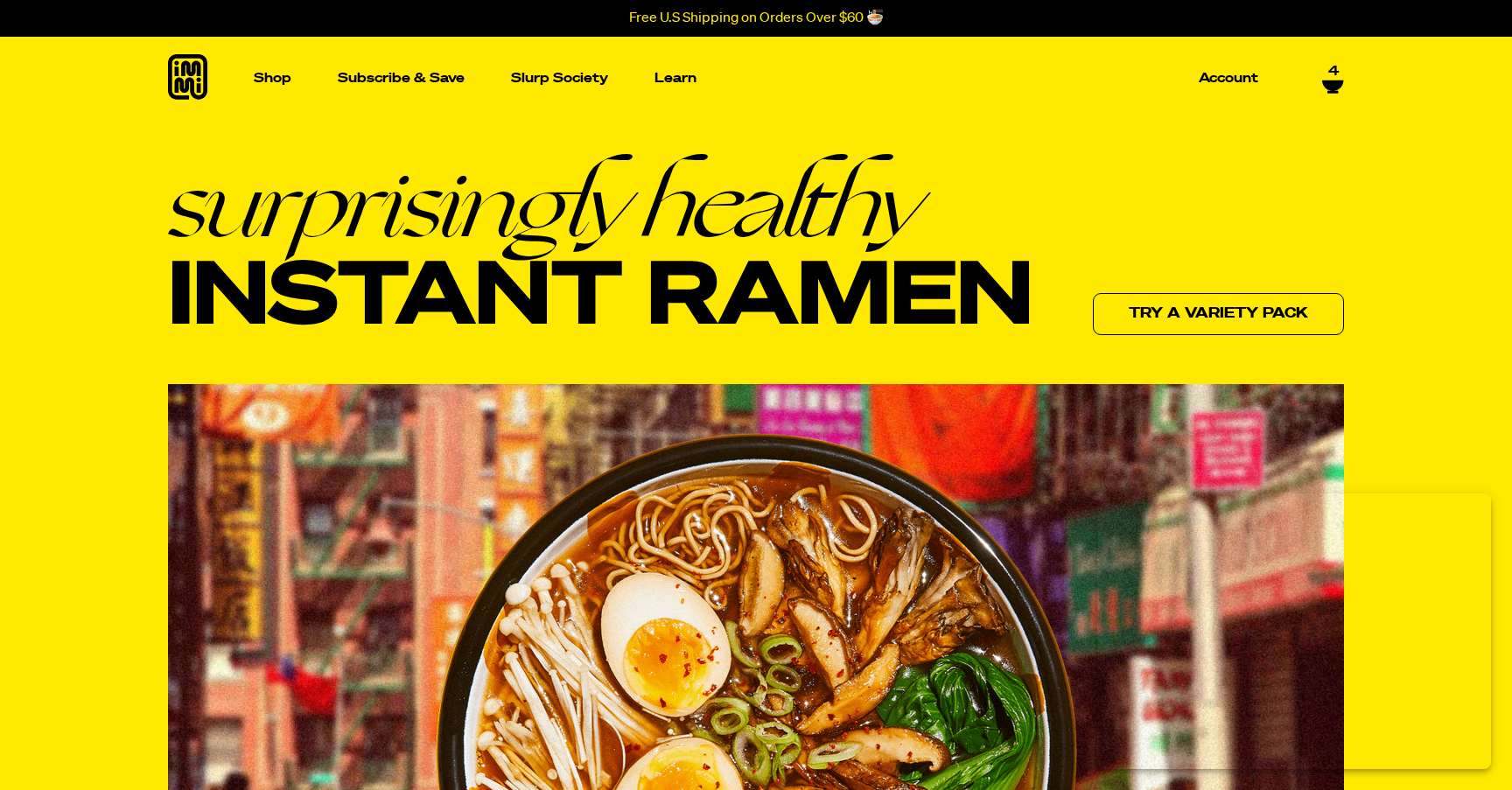 scroll, scrollTop: 0, scrollLeft: 0, axis: both 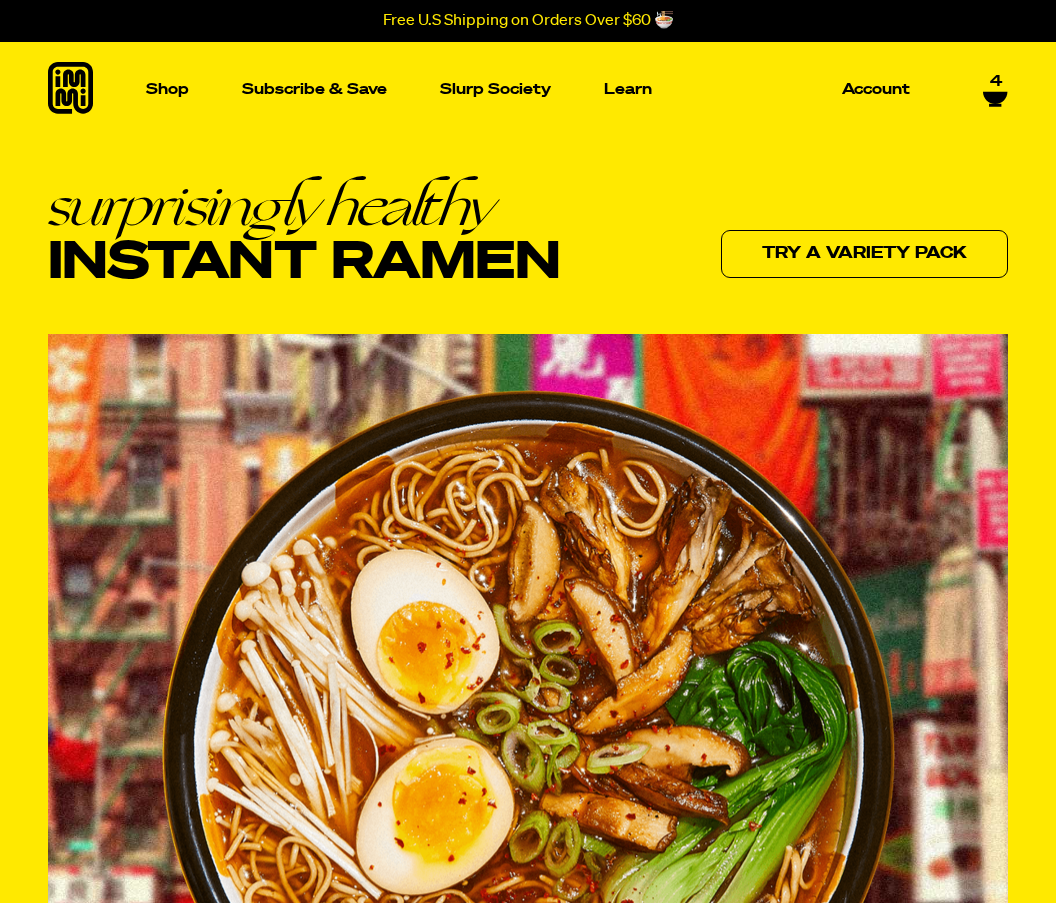 click 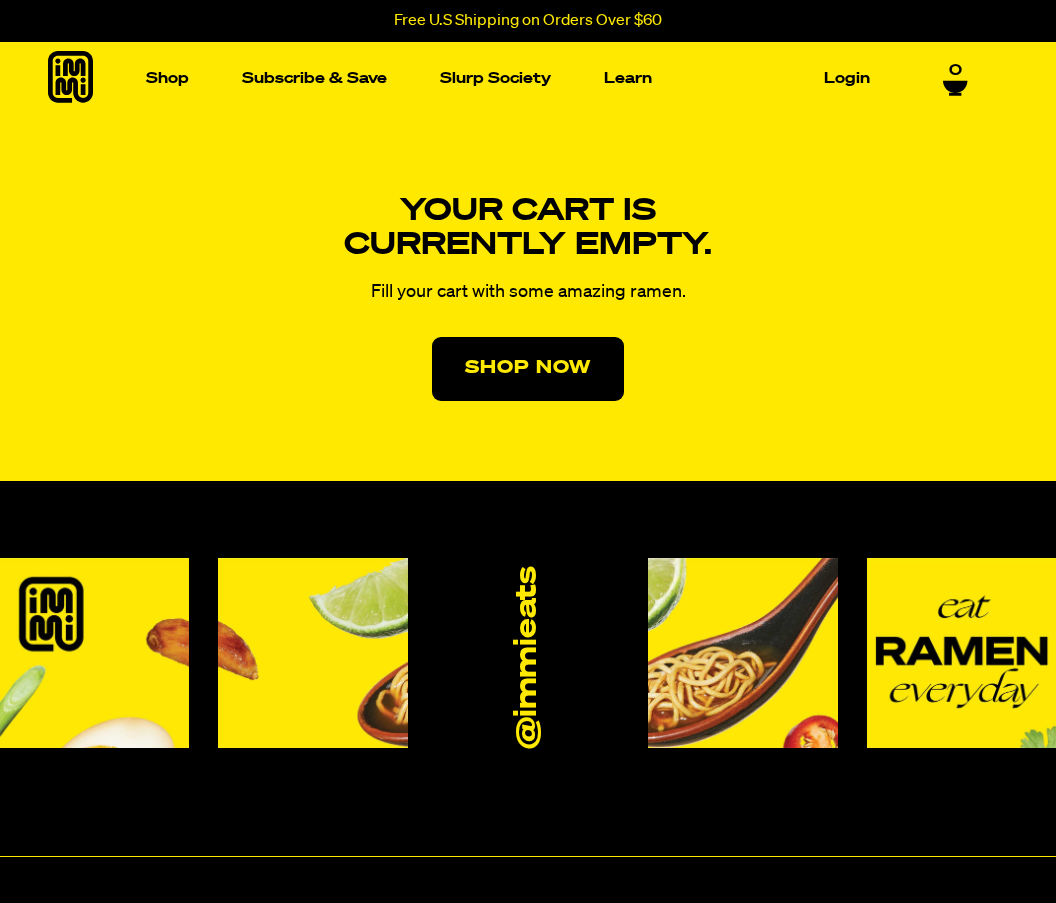 scroll, scrollTop: 0, scrollLeft: 0, axis: both 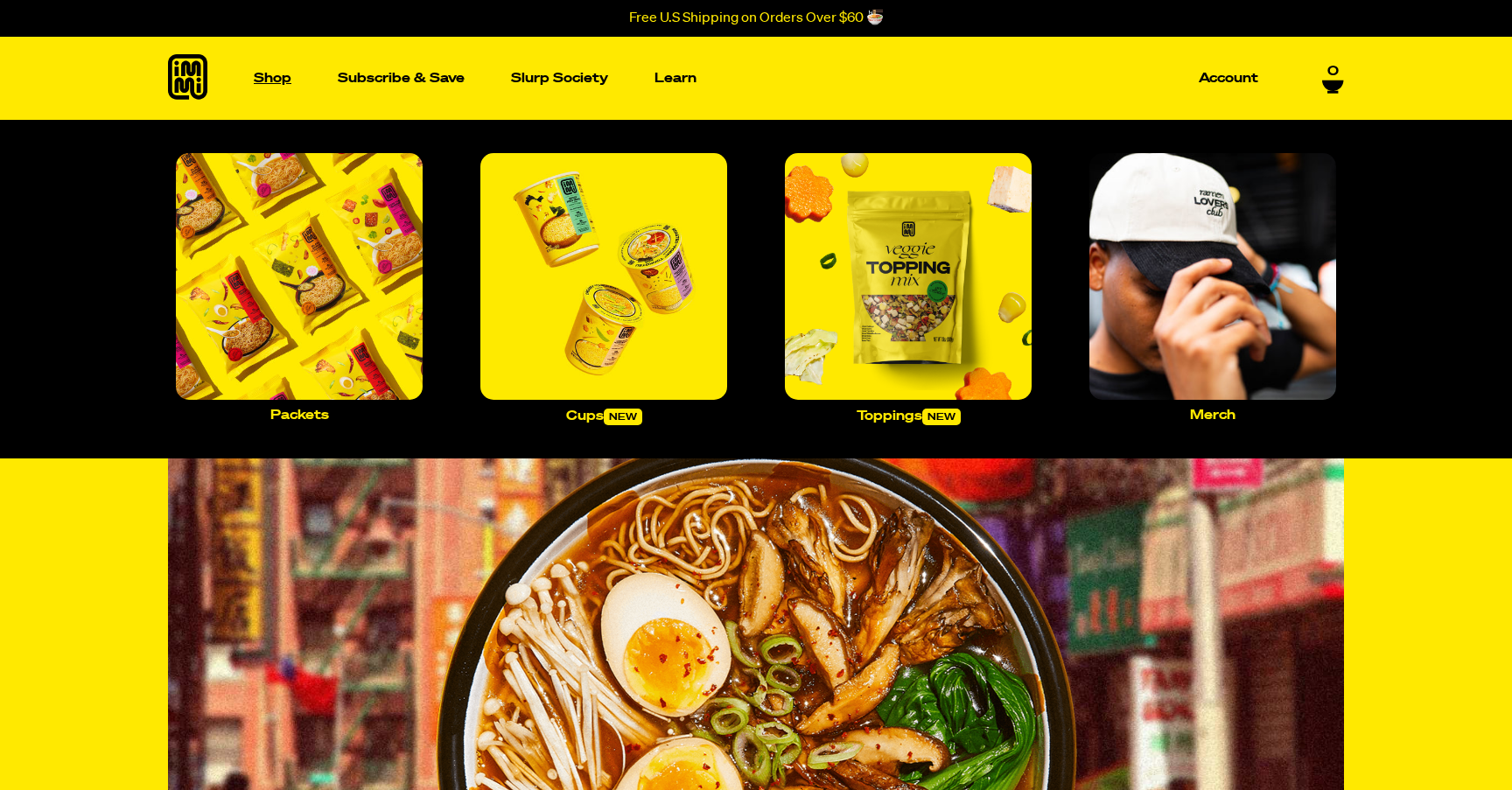 click on "Shop" at bounding box center (272, 78) 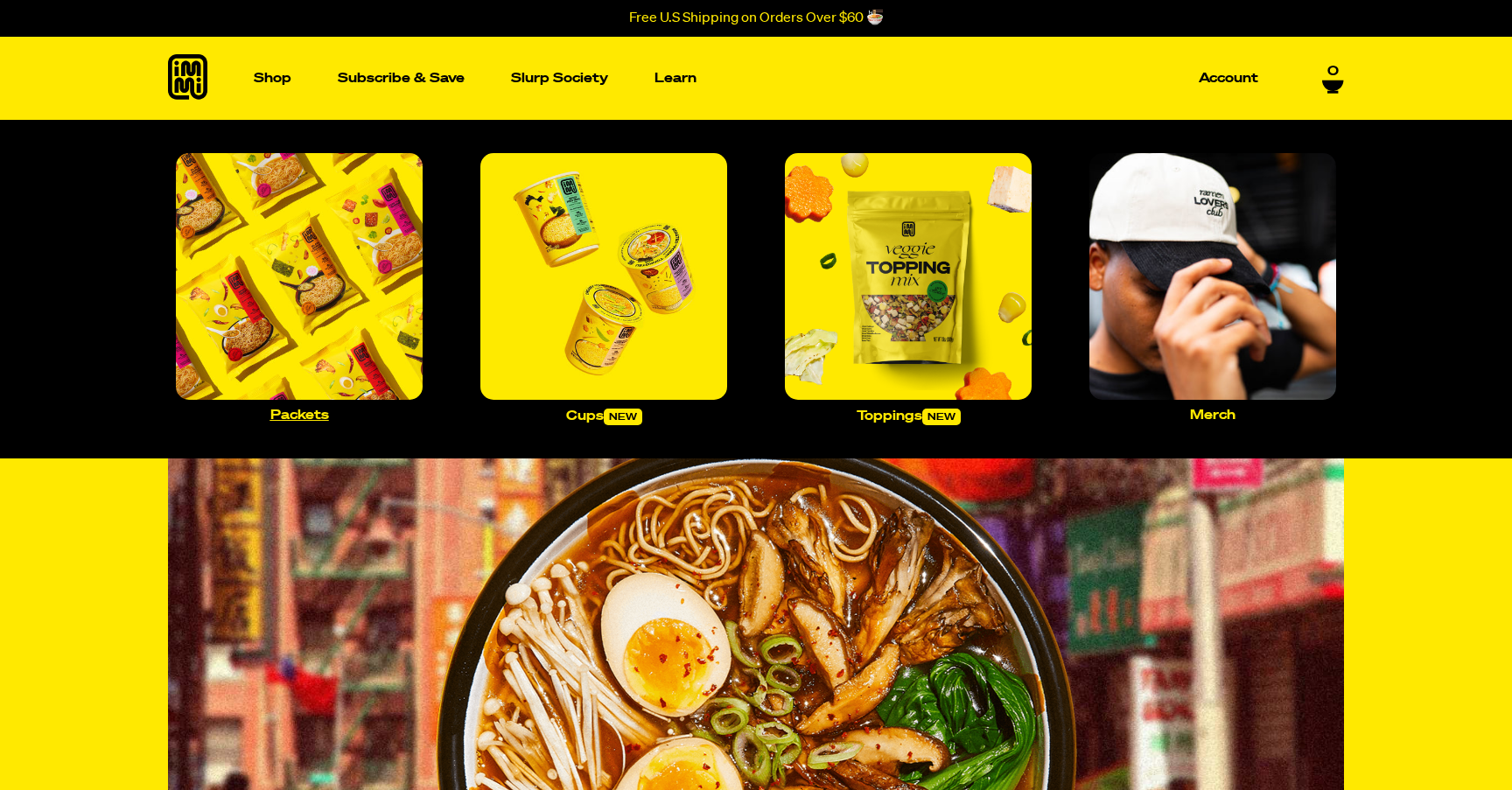 click at bounding box center (299, 276) 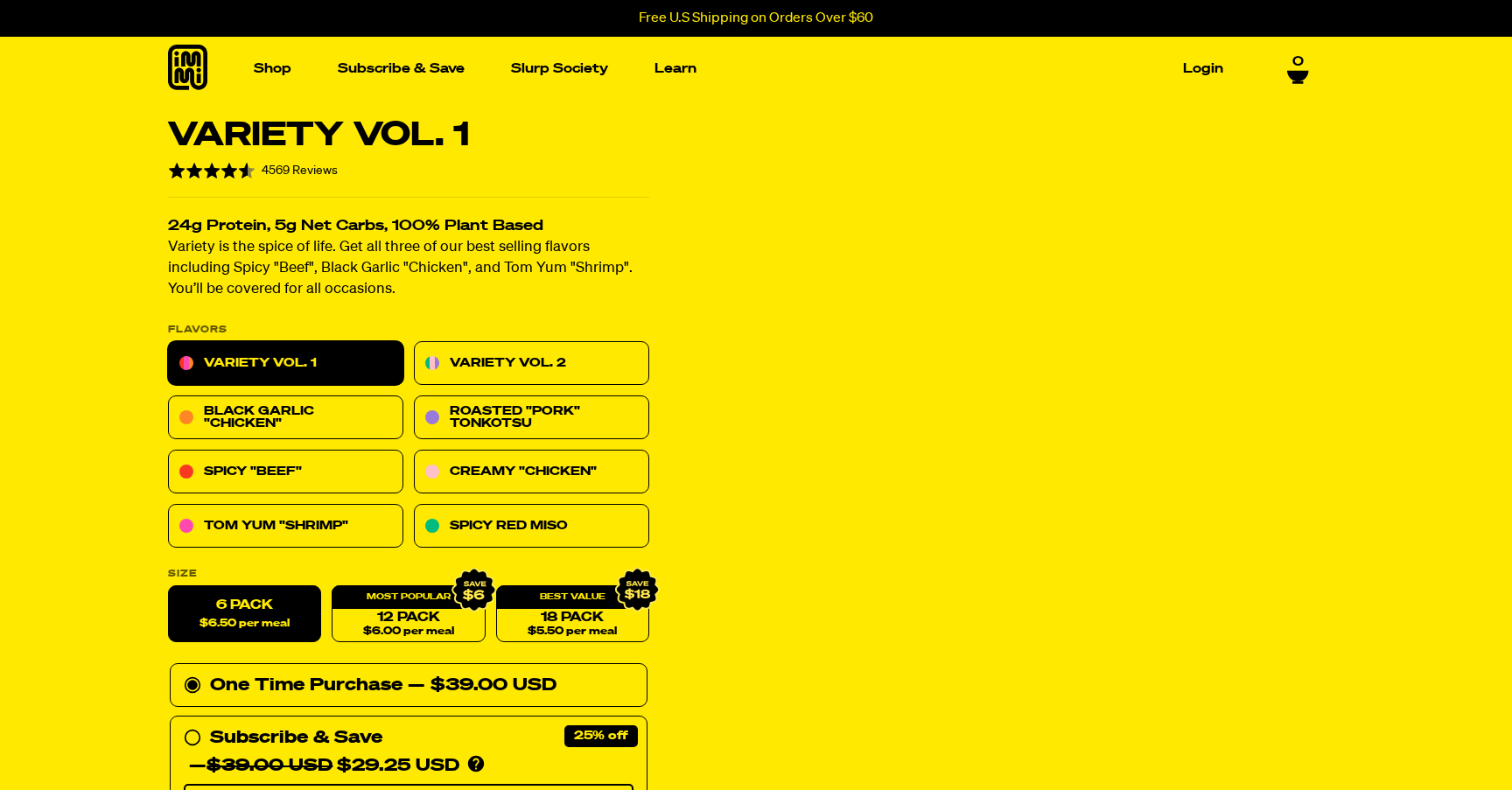 scroll, scrollTop: 0, scrollLeft: 0, axis: both 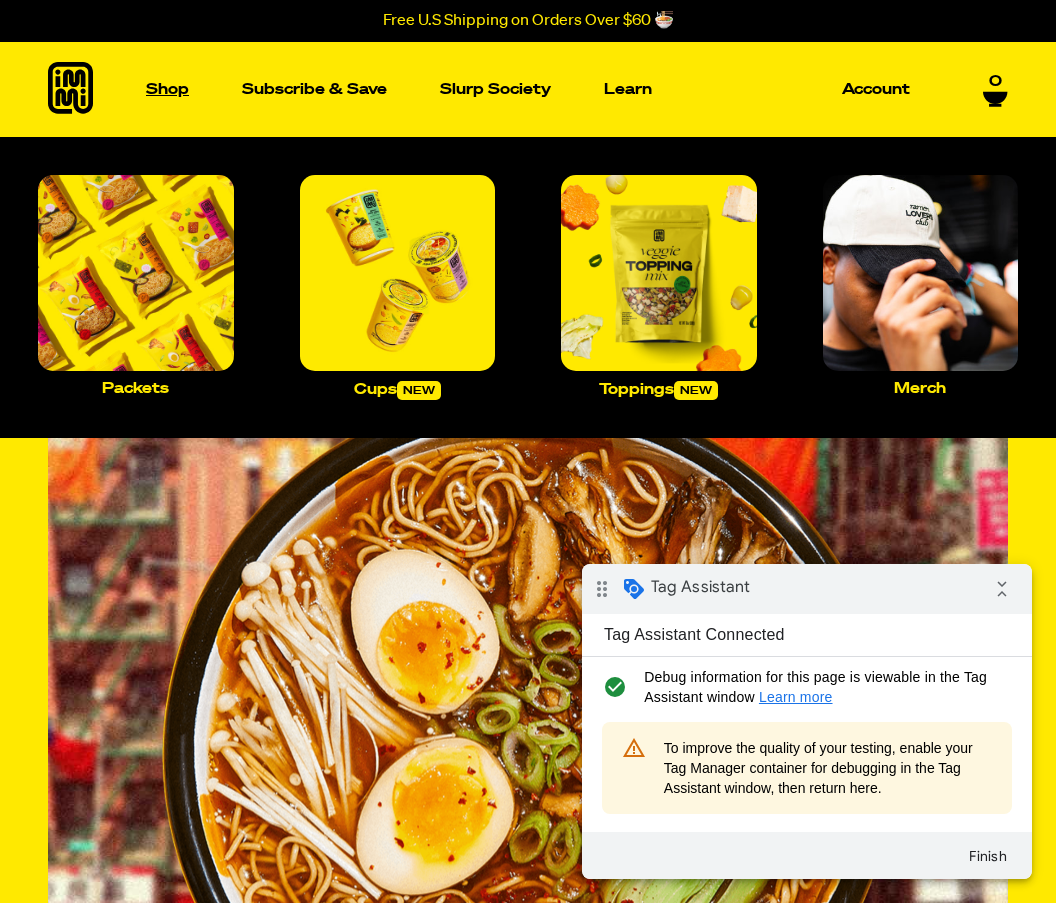 click on "Shop" at bounding box center (167, 89) 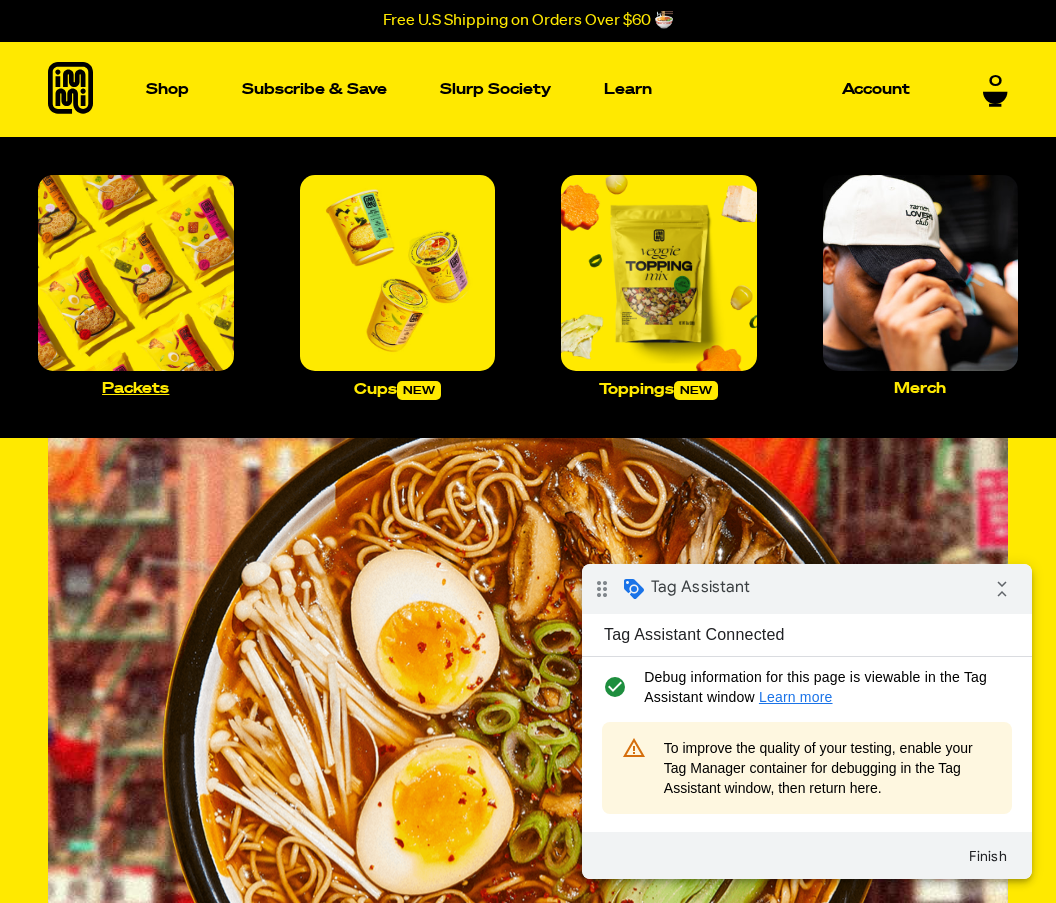 click at bounding box center (136, 273) 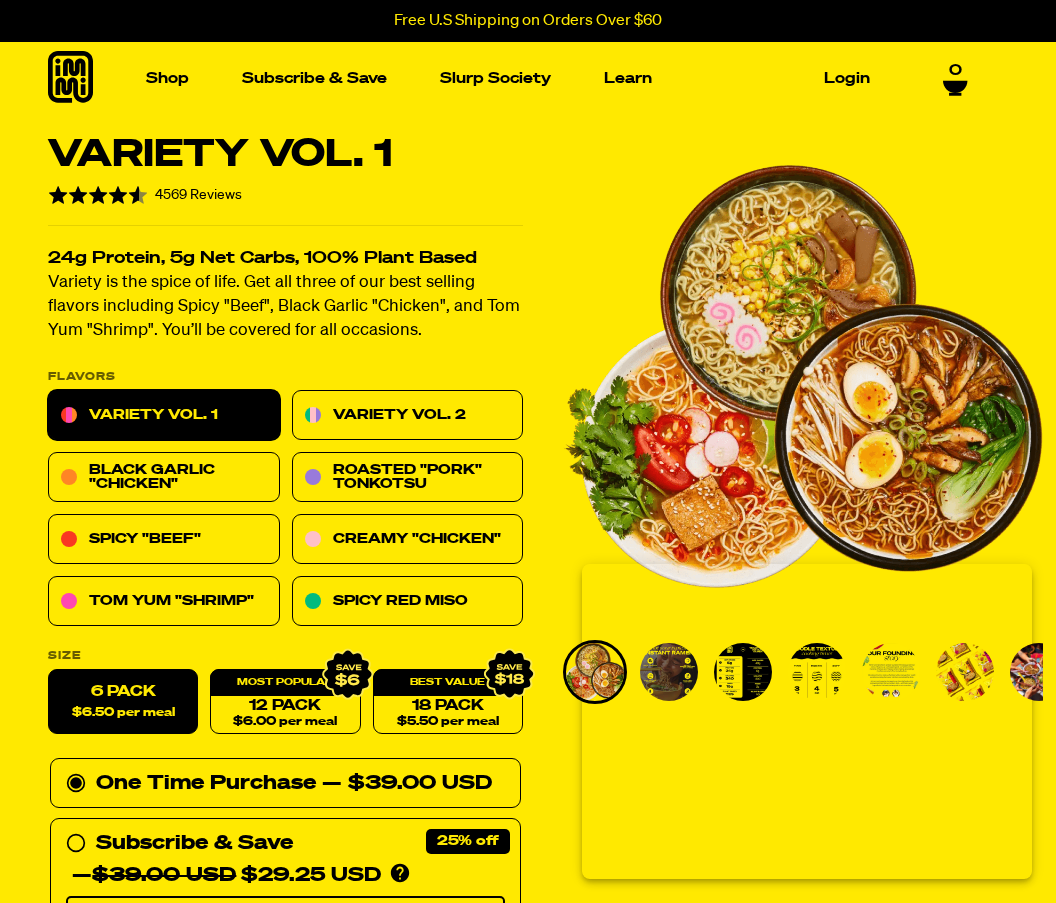 scroll, scrollTop: 0, scrollLeft: 0, axis: both 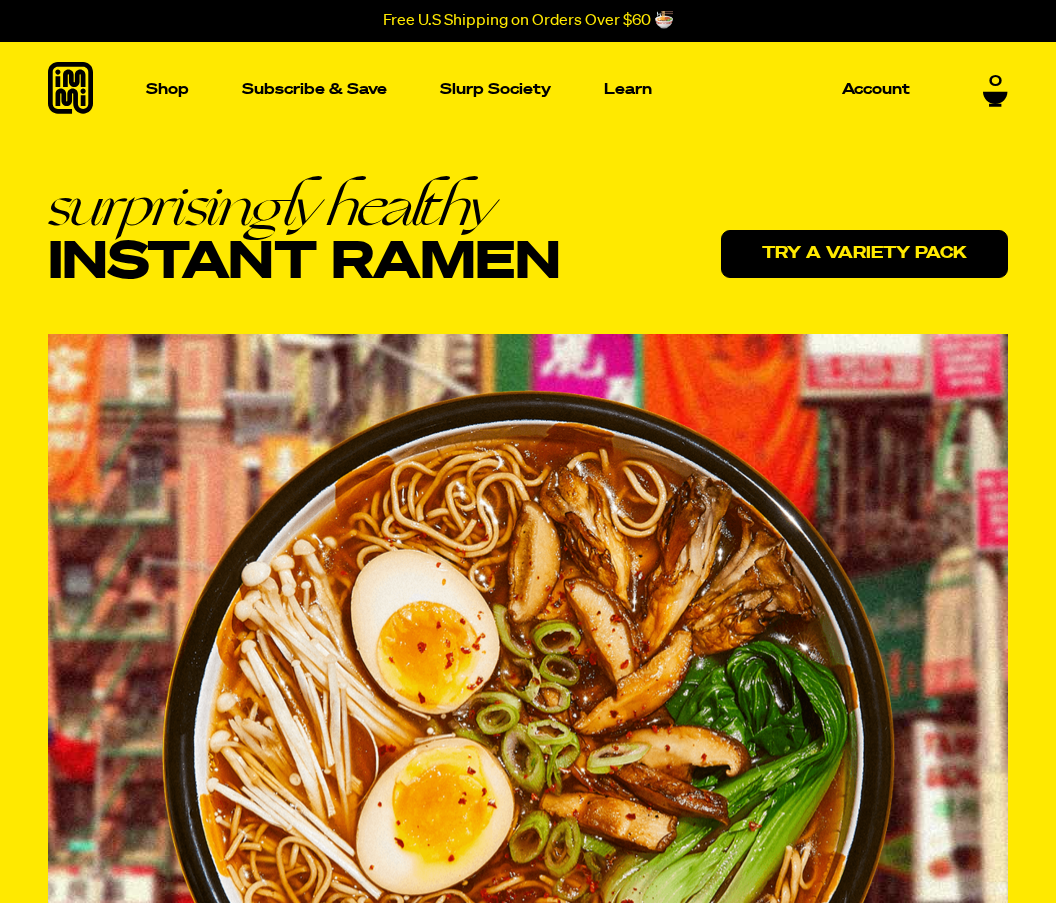click on "Try a variety pack" at bounding box center (864, 254) 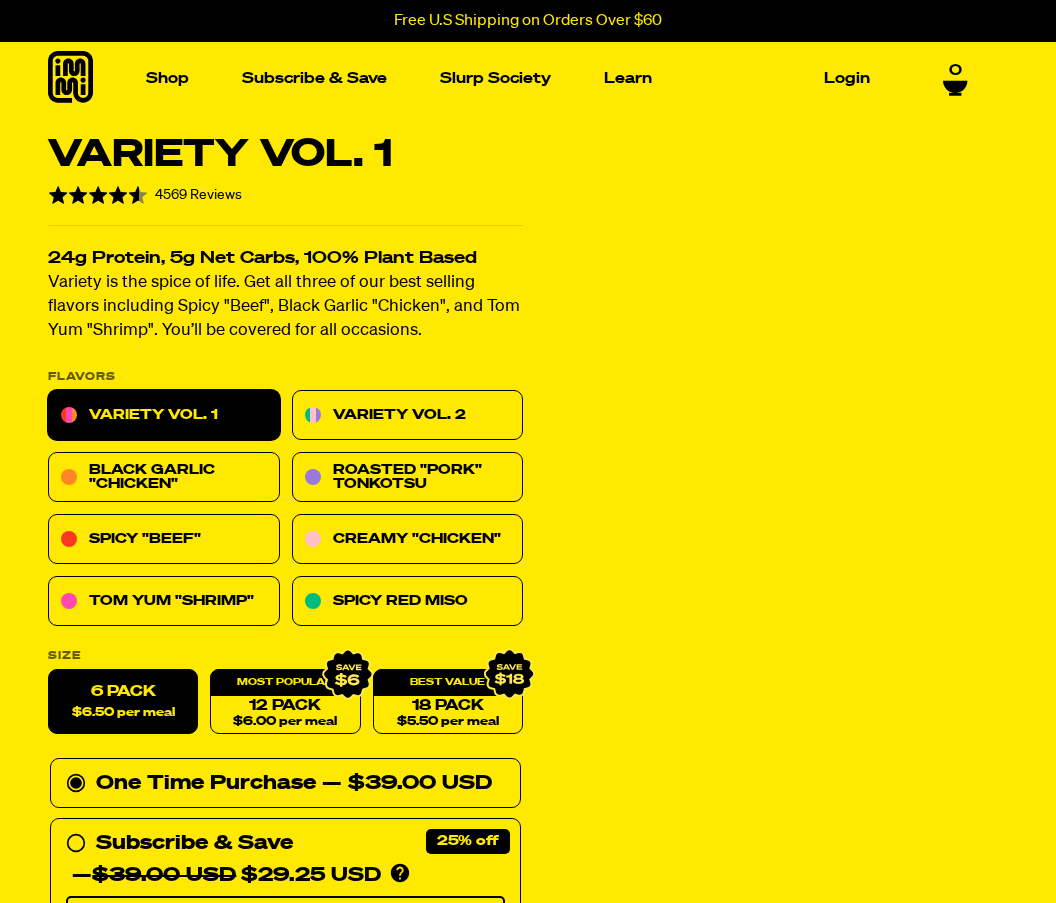 scroll, scrollTop: 0, scrollLeft: 0, axis: both 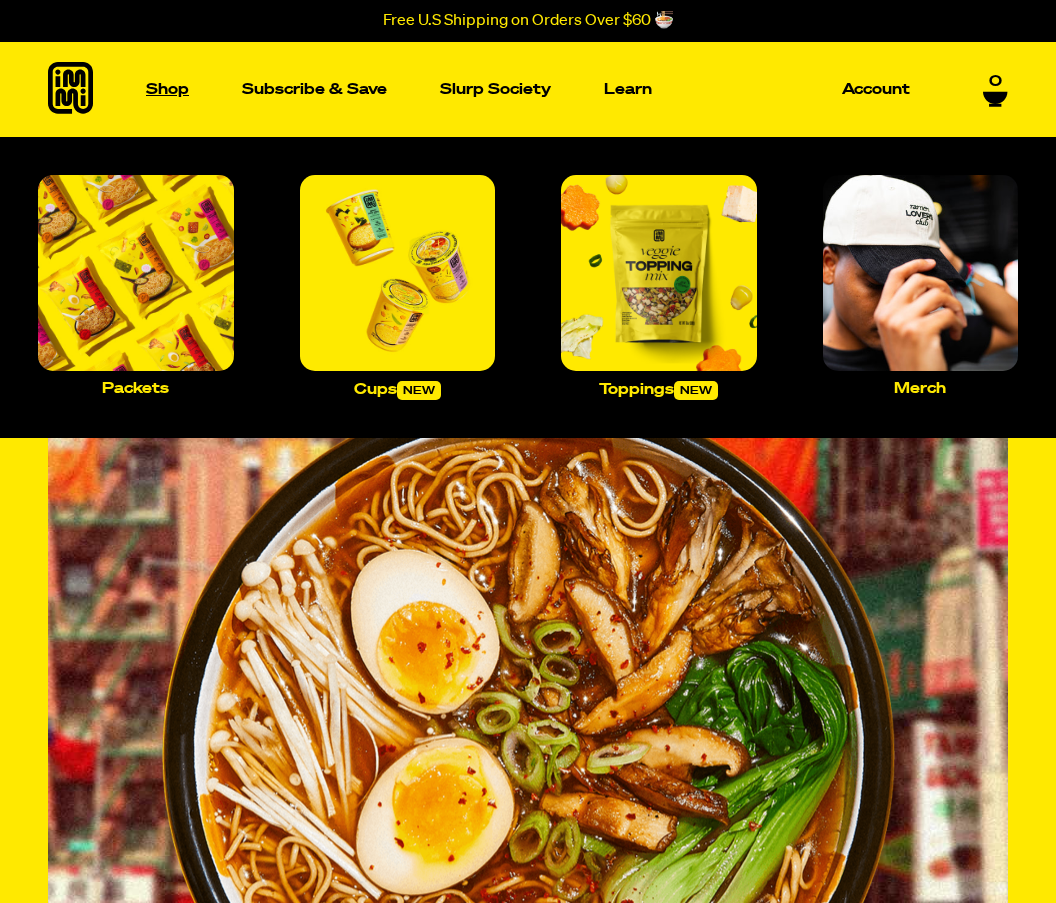 click on "Shop" at bounding box center (167, 89) 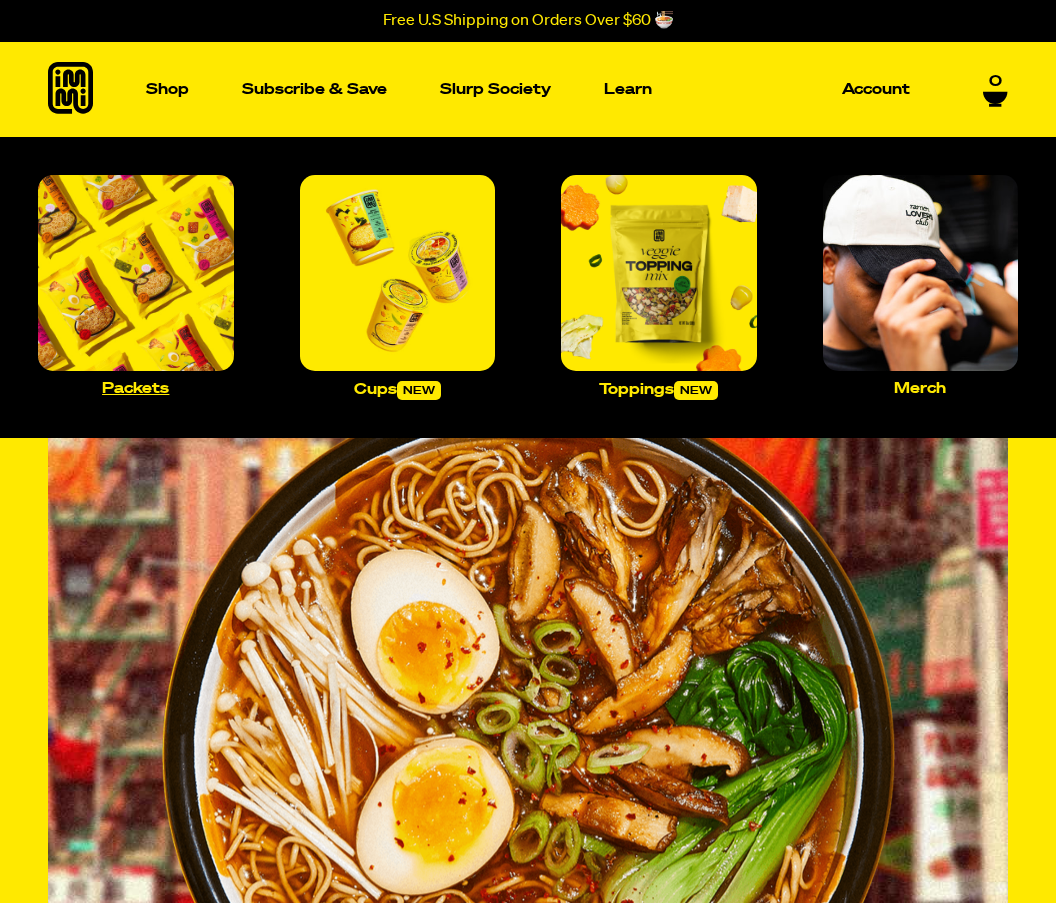 click at bounding box center [136, 273] 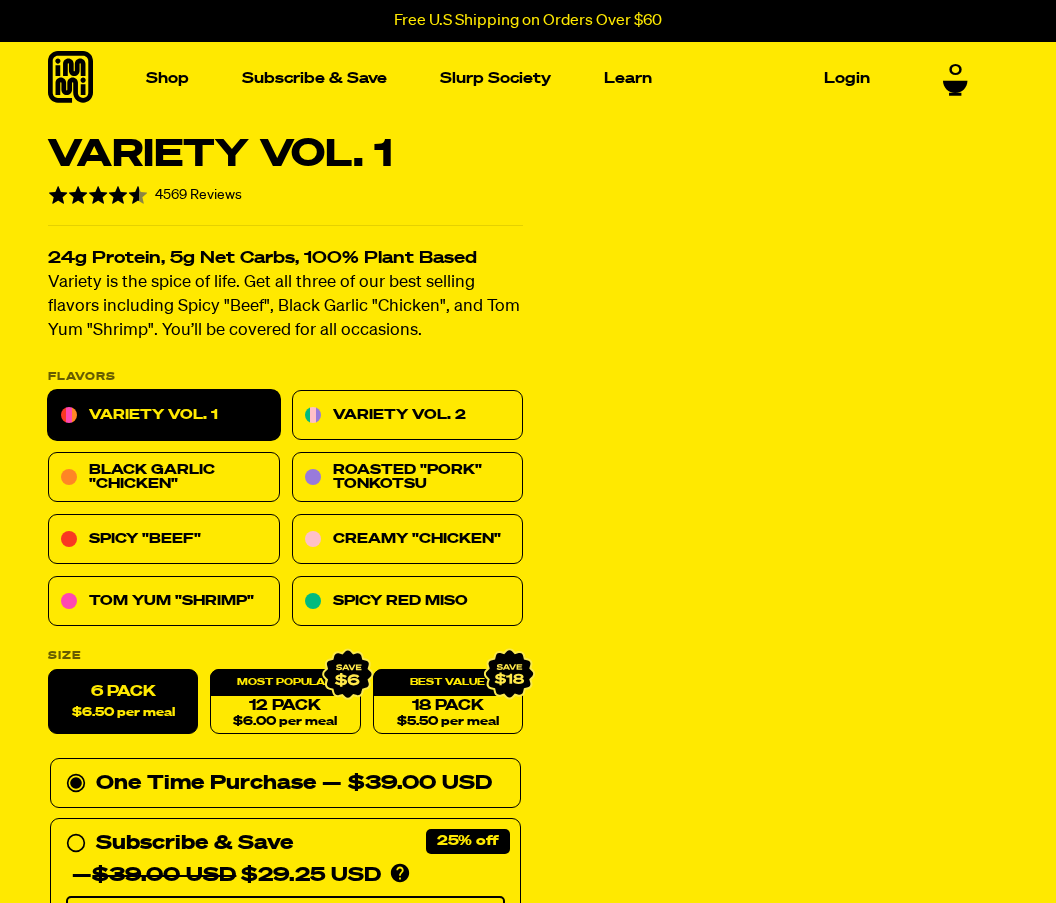 scroll, scrollTop: 0, scrollLeft: 0, axis: both 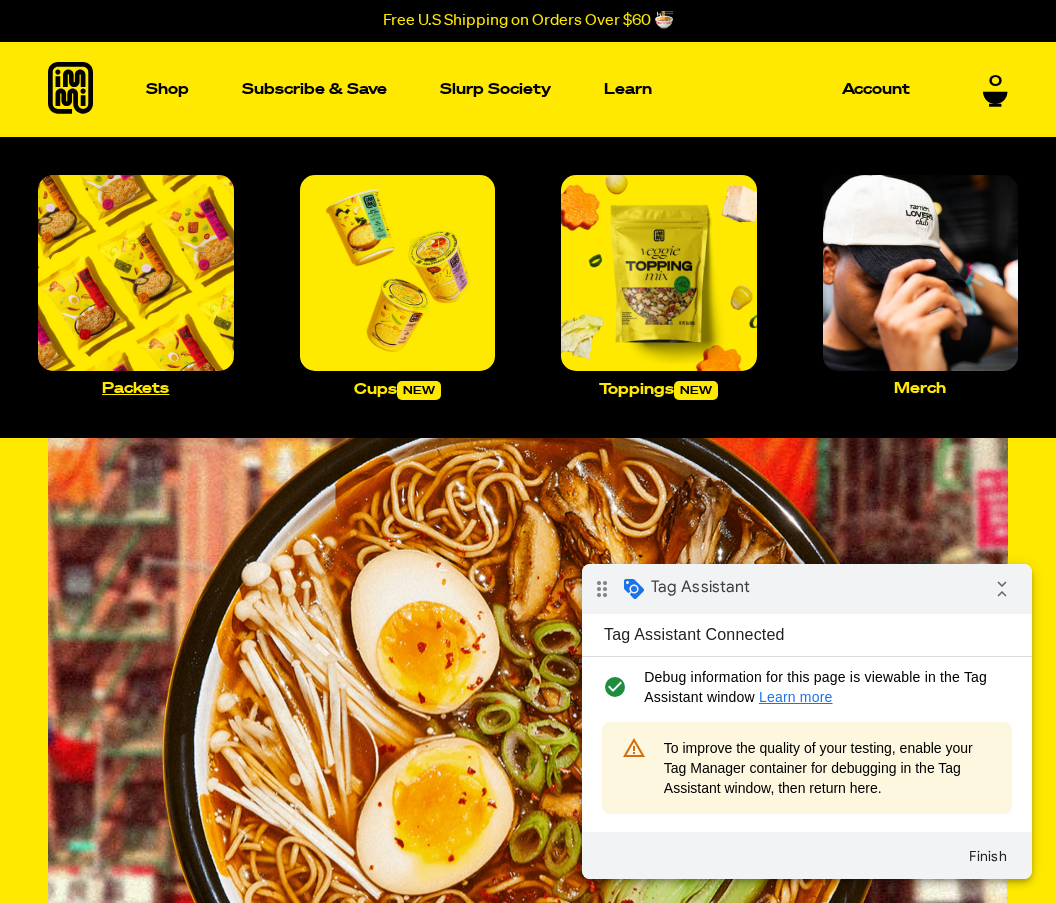 click at bounding box center (136, 273) 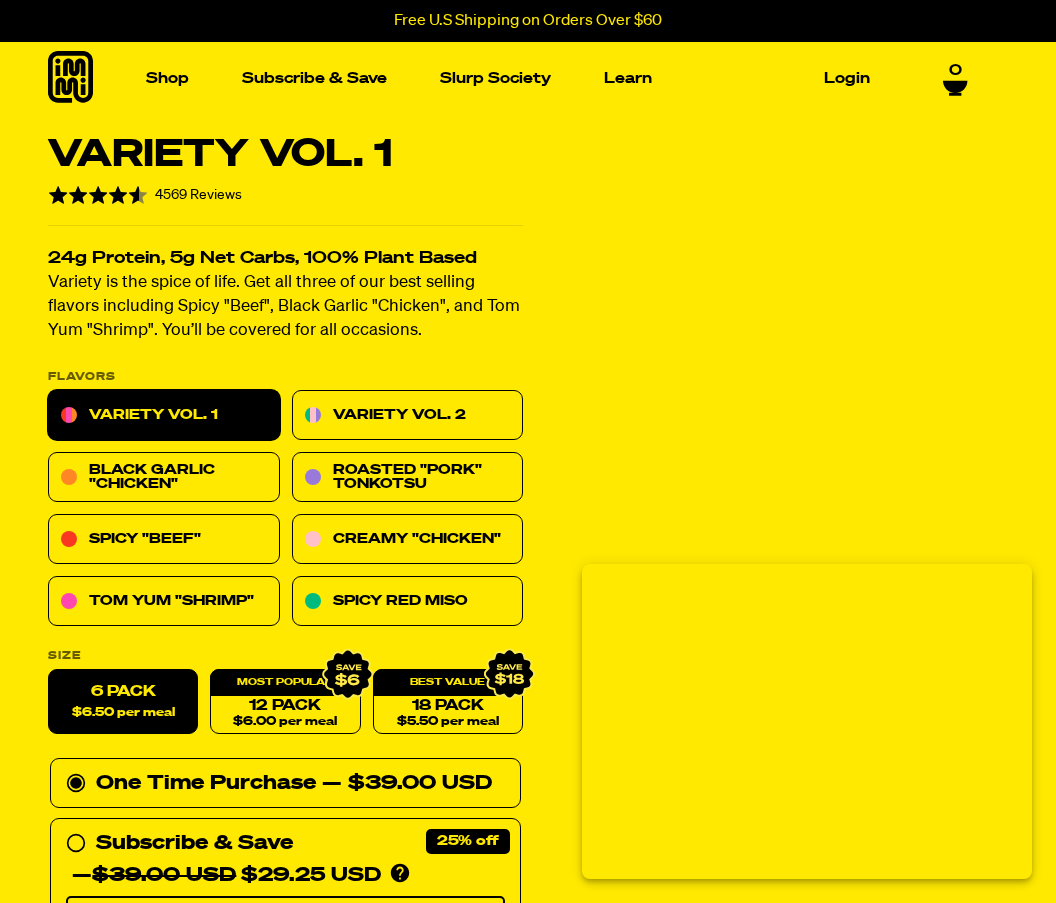 scroll, scrollTop: 0, scrollLeft: 0, axis: both 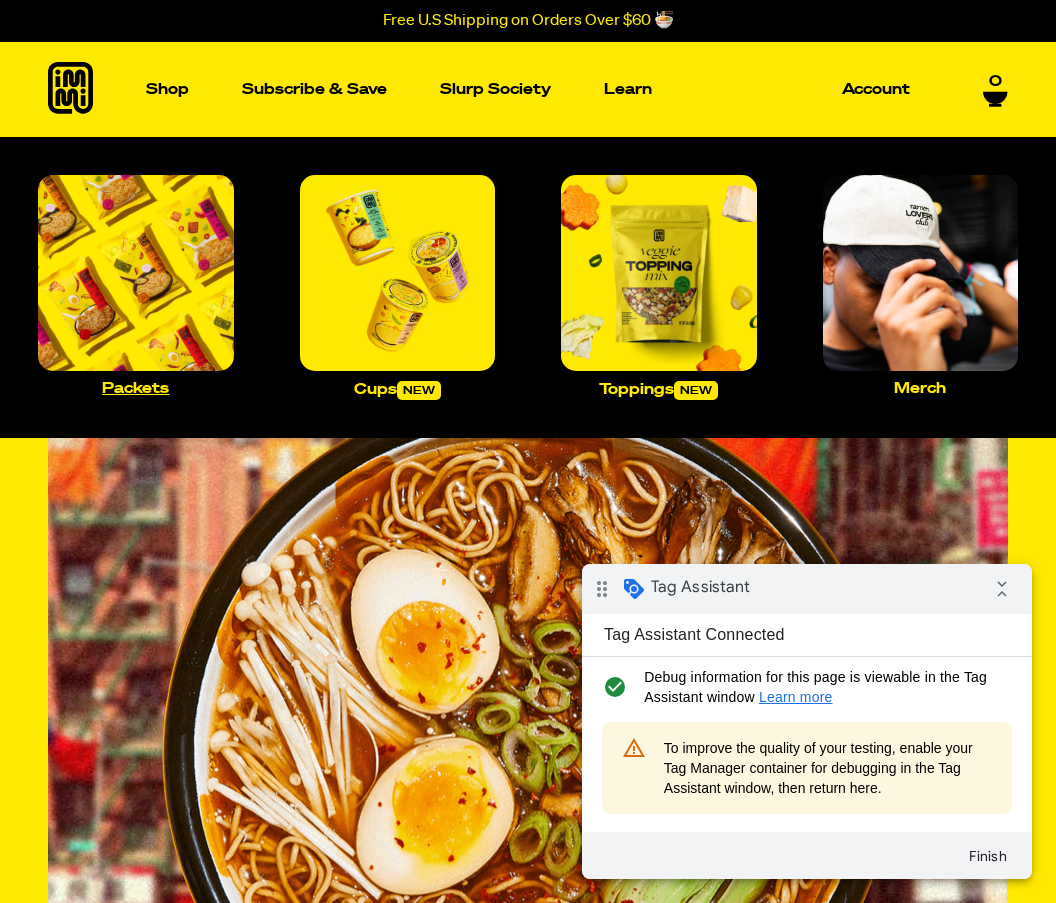 click at bounding box center [136, 273] 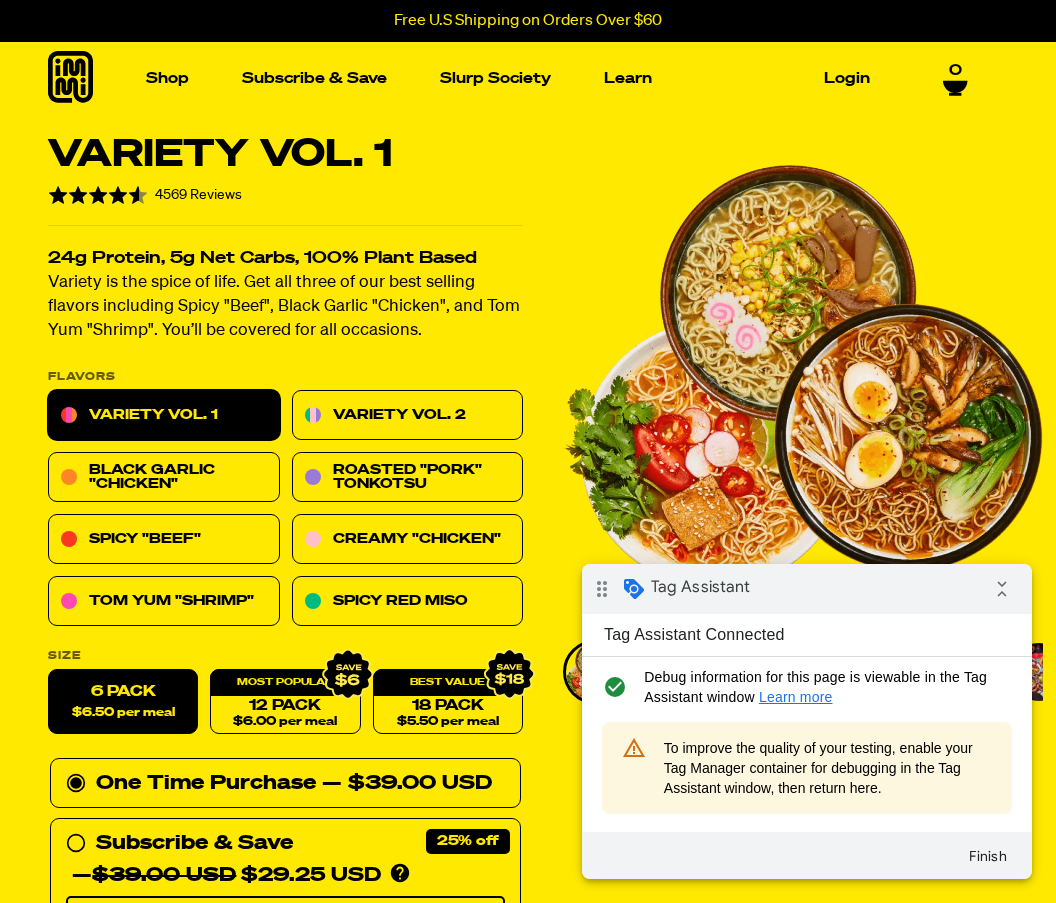 scroll, scrollTop: 0, scrollLeft: 0, axis: both 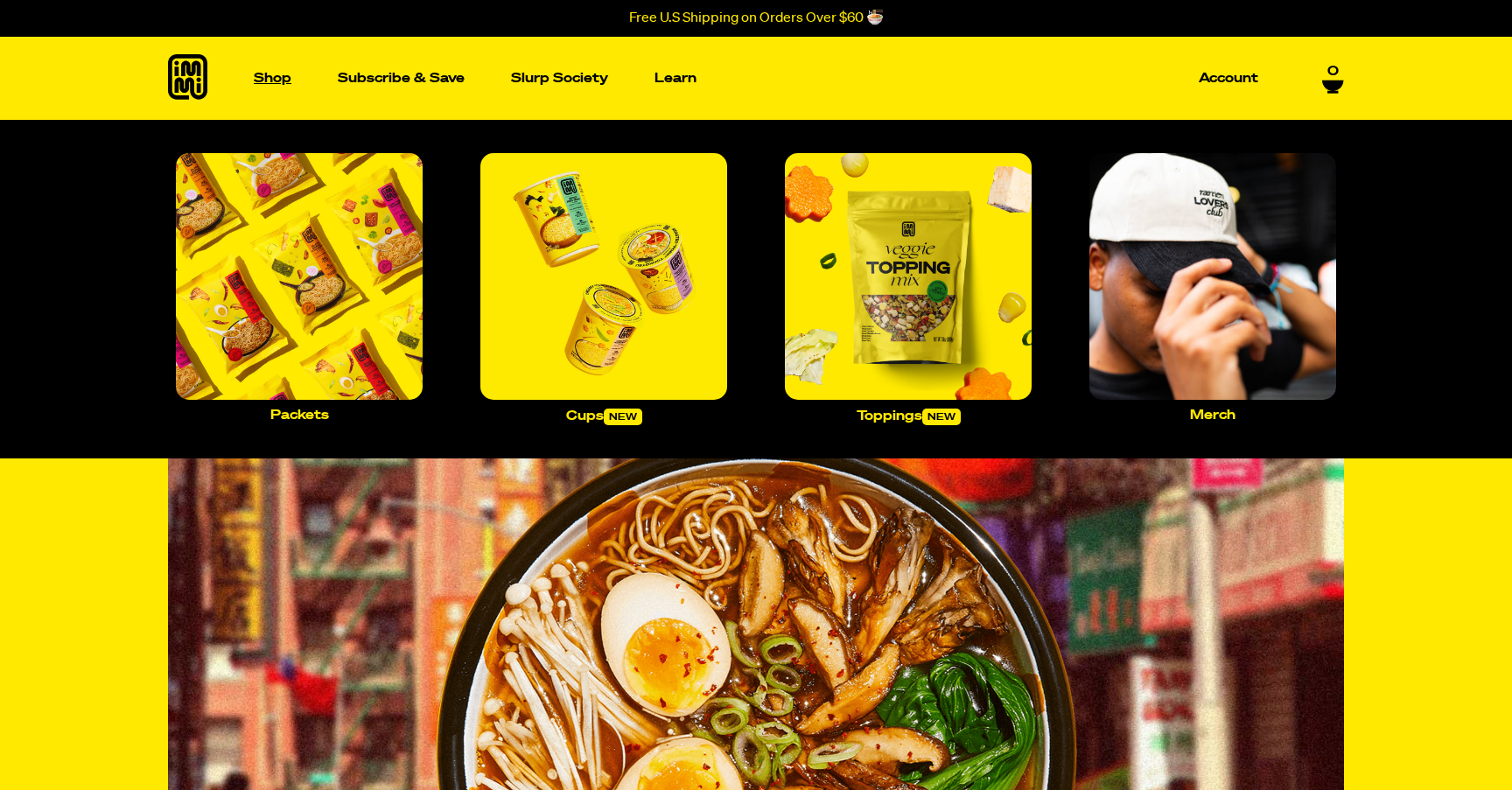 click on "Shop" at bounding box center [272, 78] 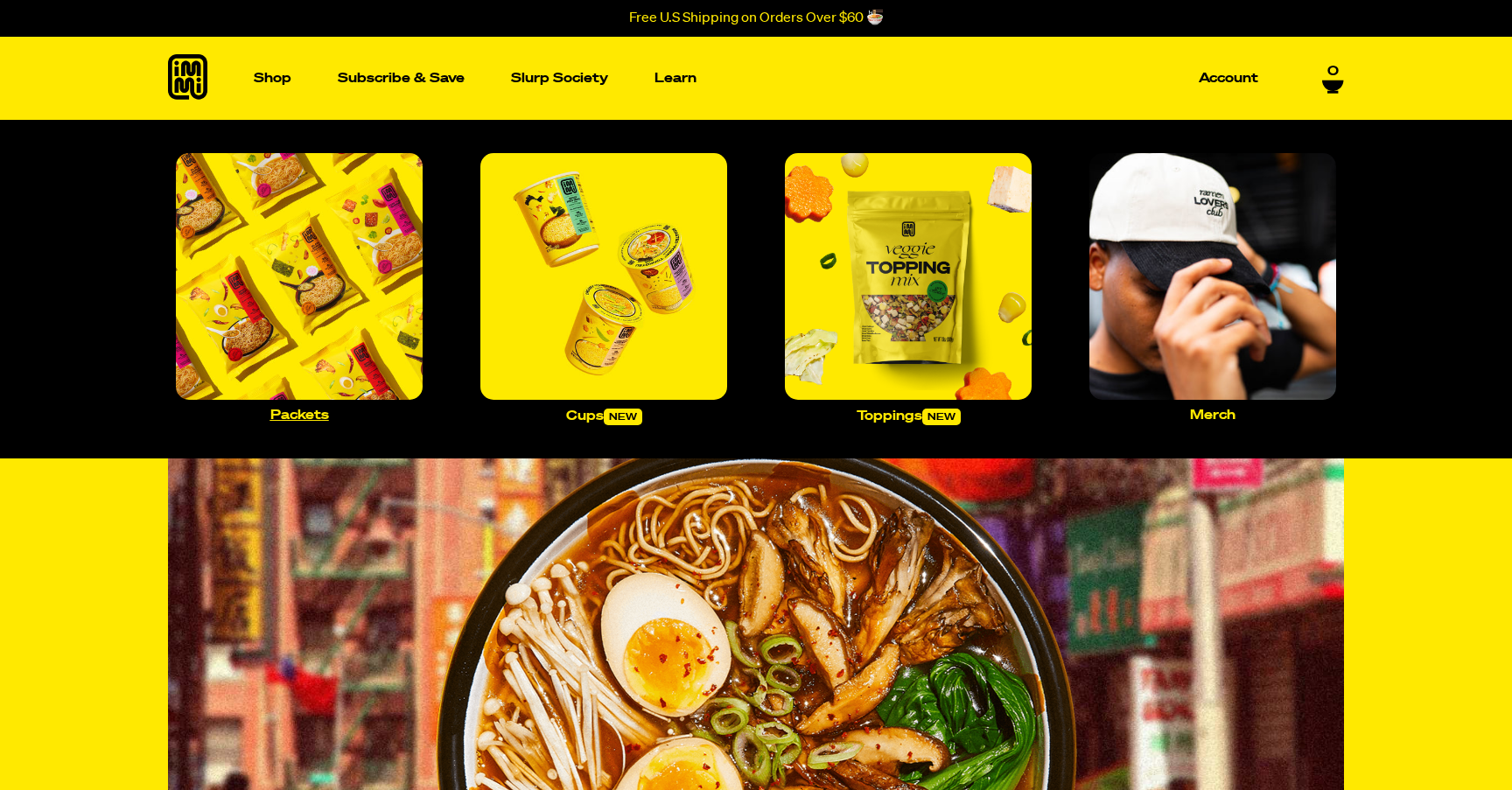 click at bounding box center [299, 276] 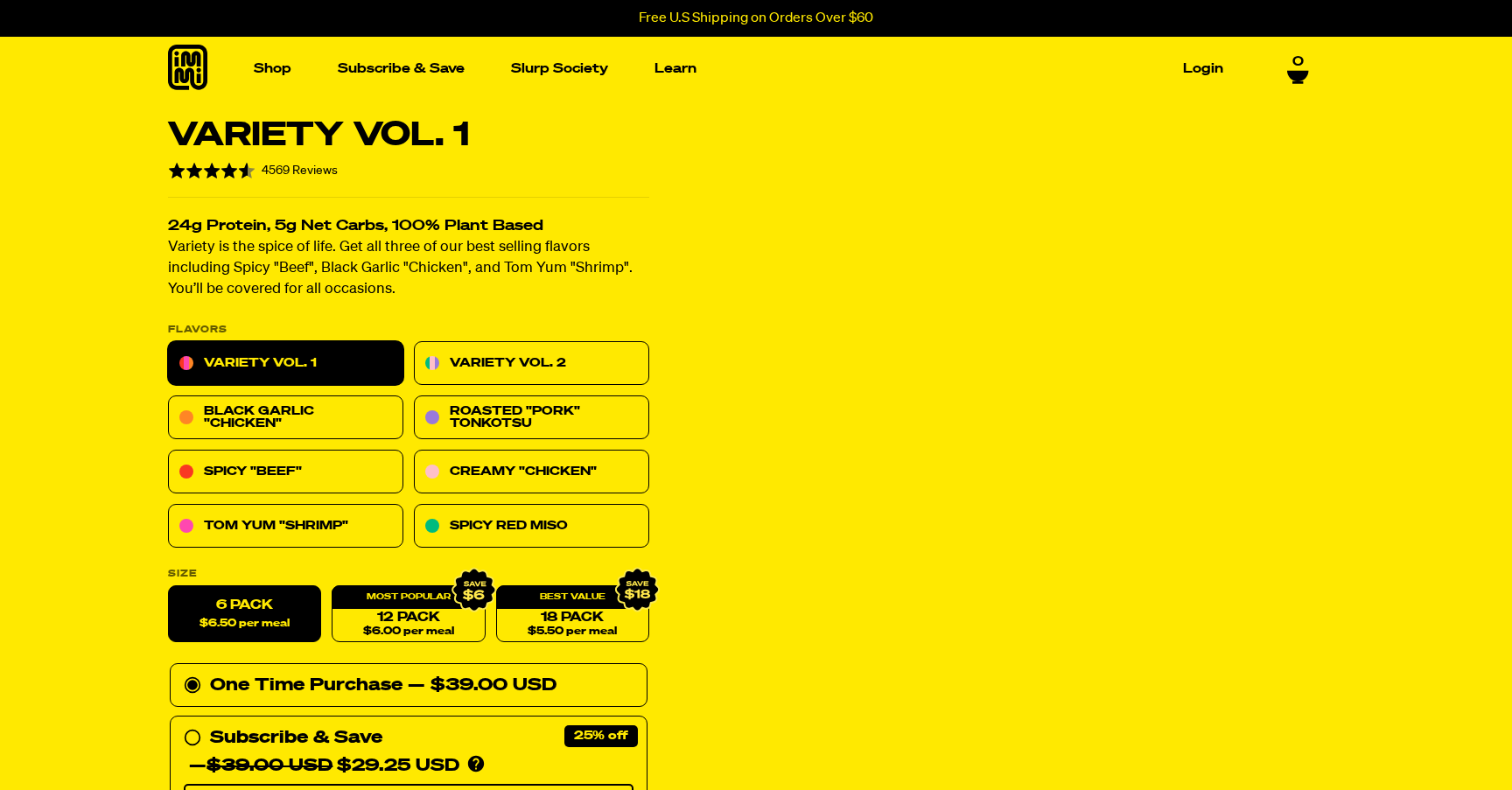 scroll, scrollTop: 0, scrollLeft: 0, axis: both 